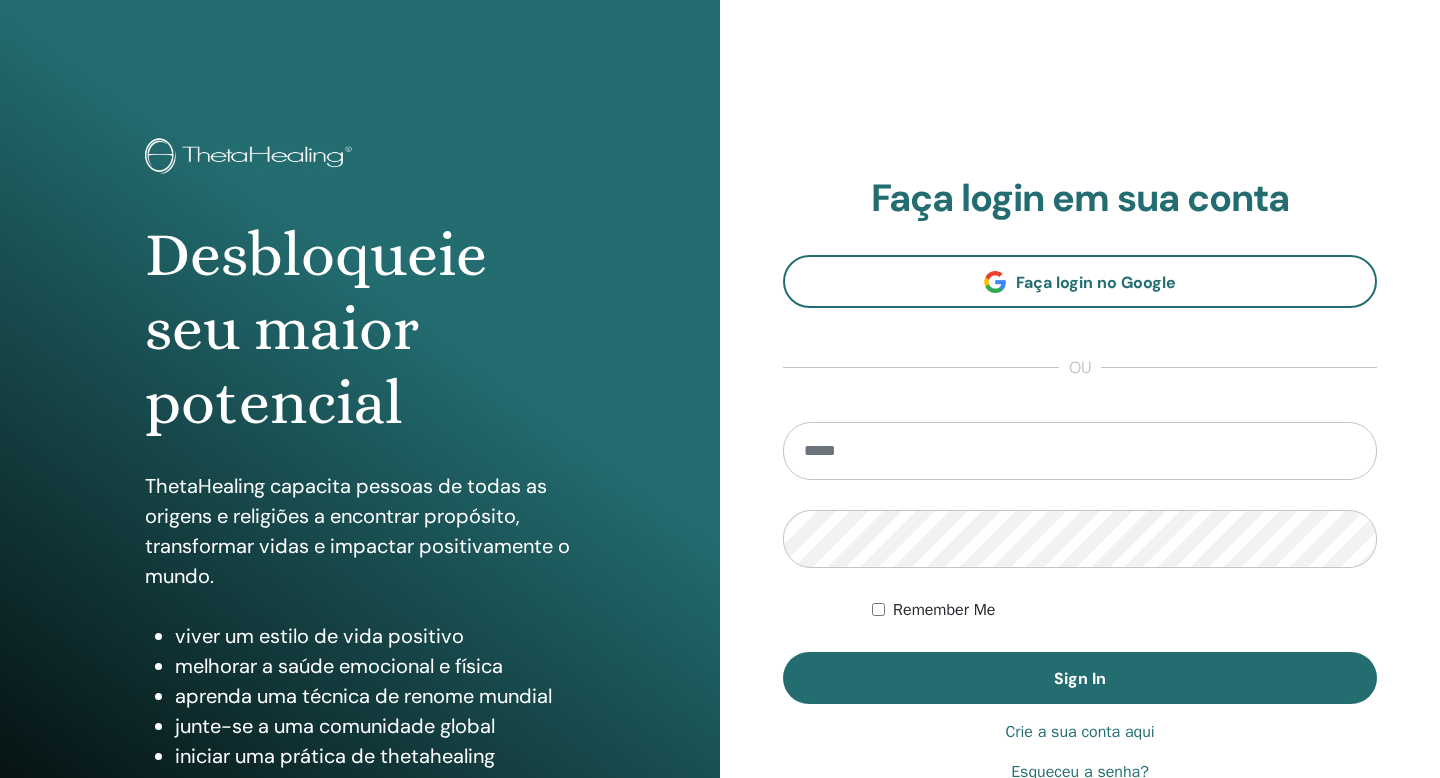 scroll, scrollTop: 0, scrollLeft: 0, axis: both 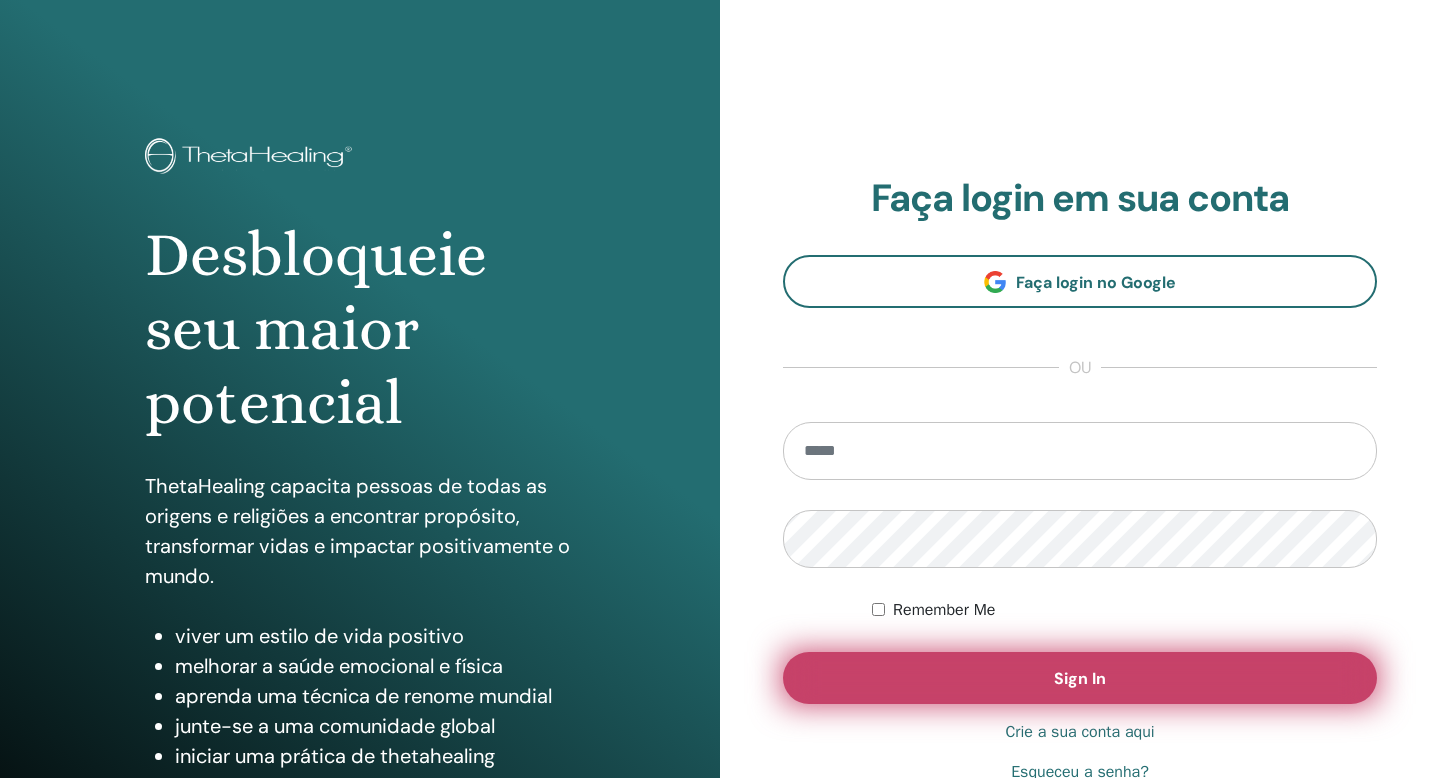 type on "**********" 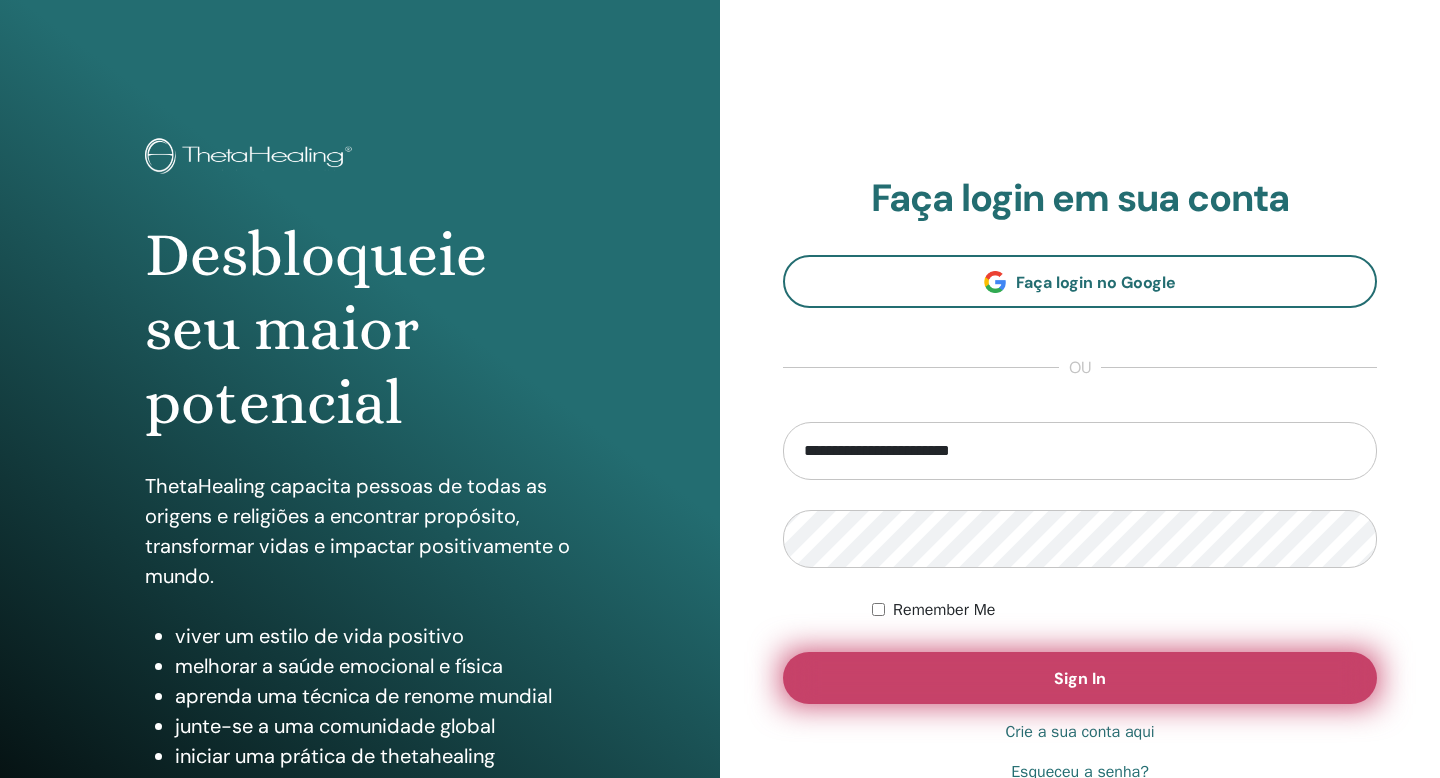 click on "Sign In" at bounding box center [1080, 678] 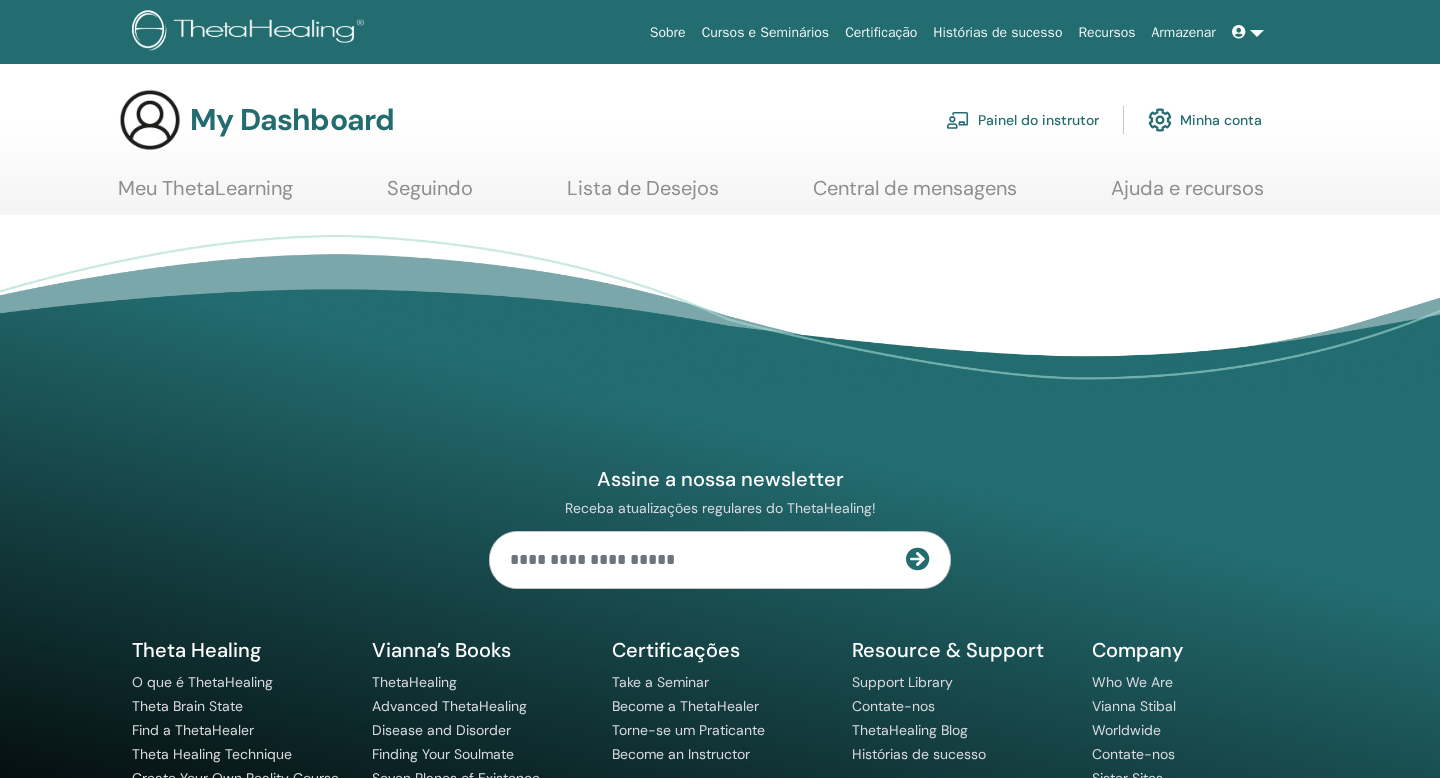 scroll, scrollTop: 0, scrollLeft: 0, axis: both 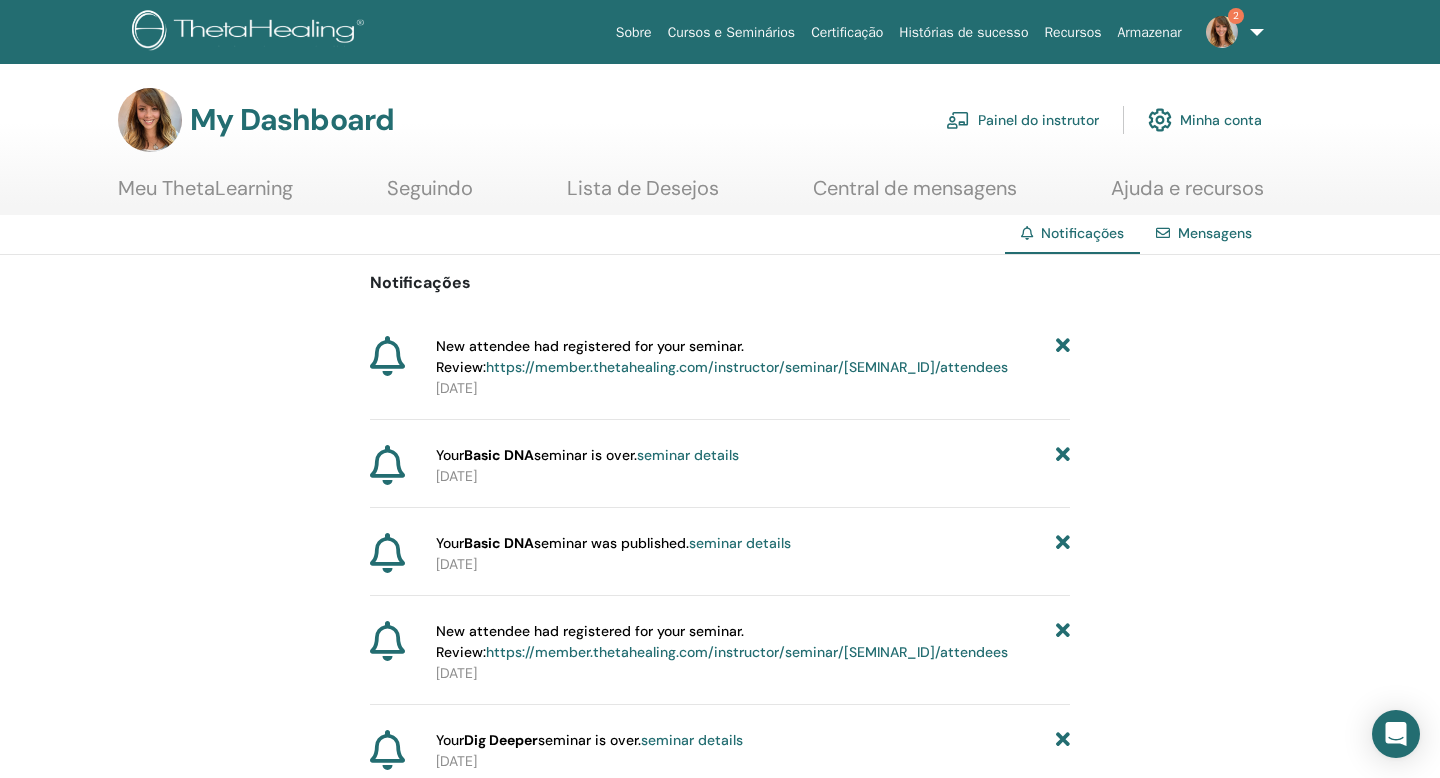 click on "https://member.thetahealing.com/instructor/seminar/[SEMINAR_ID]/attendees" at bounding box center (747, 367) 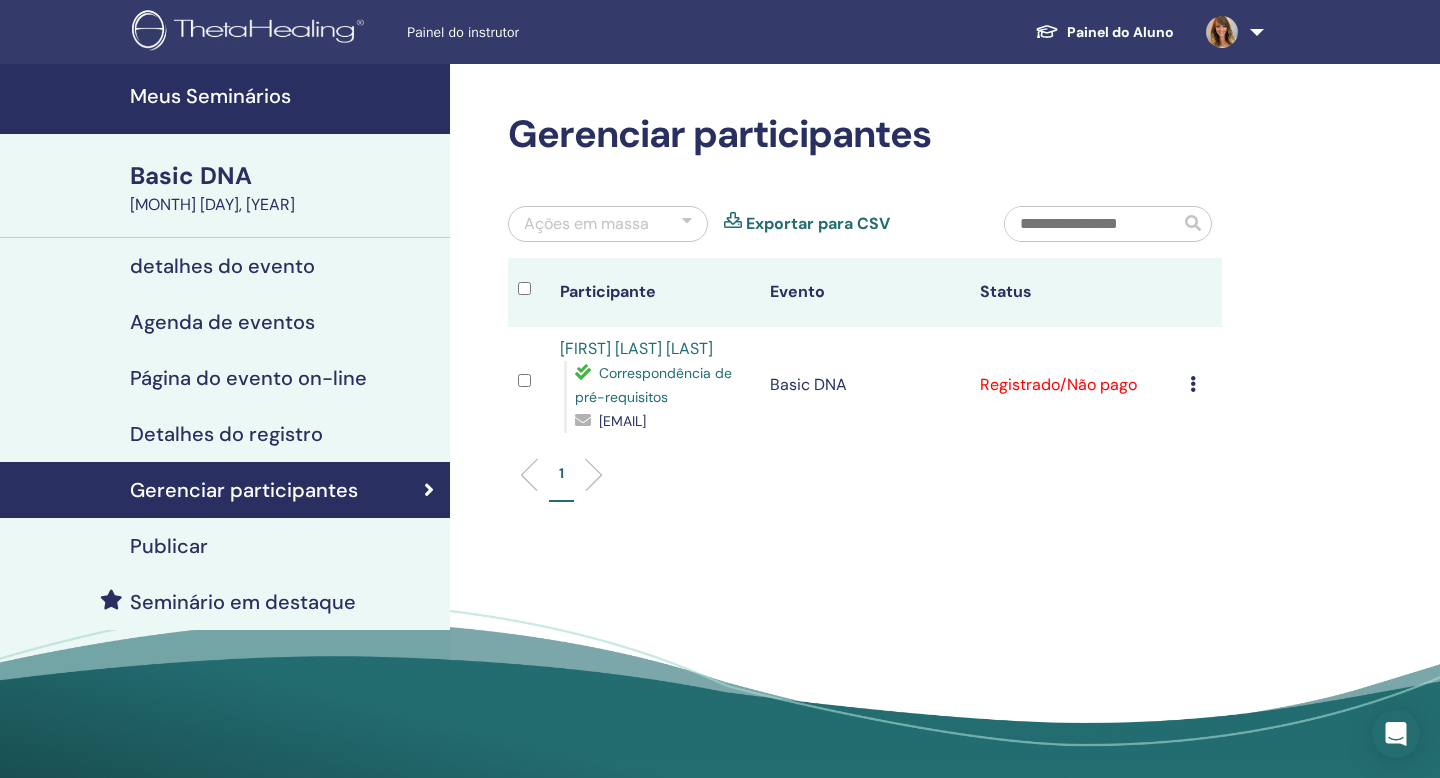 scroll, scrollTop: 0, scrollLeft: 0, axis: both 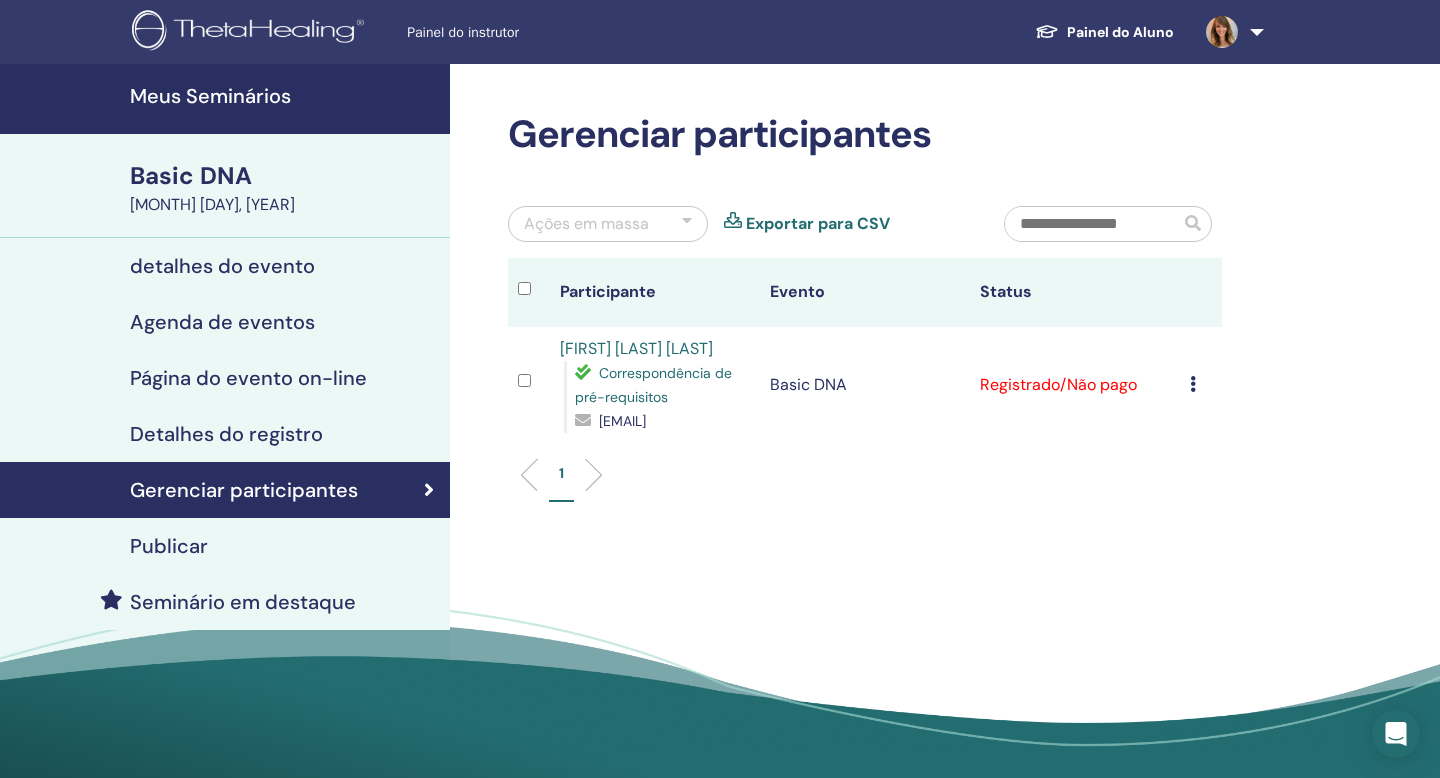 click at bounding box center [1092, 224] 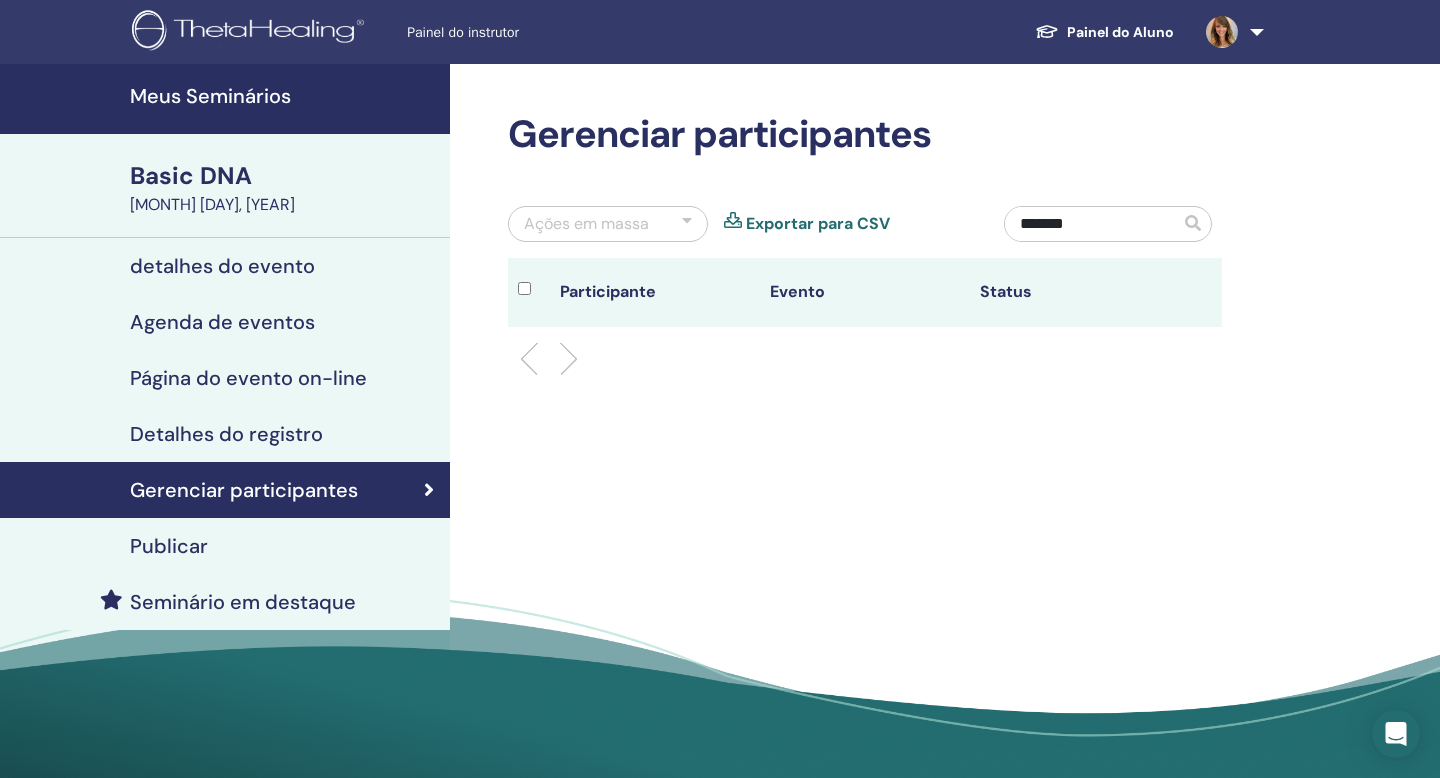 click at bounding box center [1193, 223] 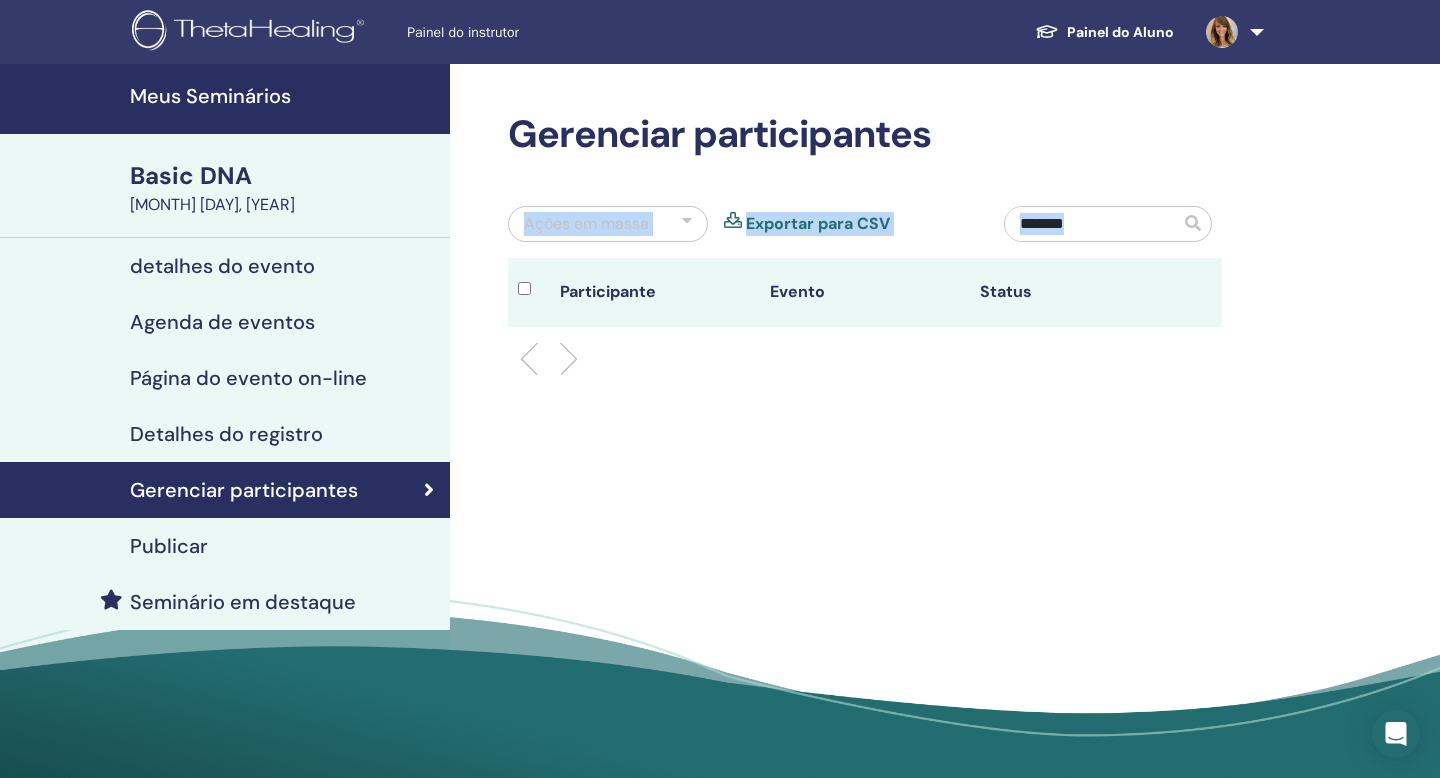 click at bounding box center [1193, 223] 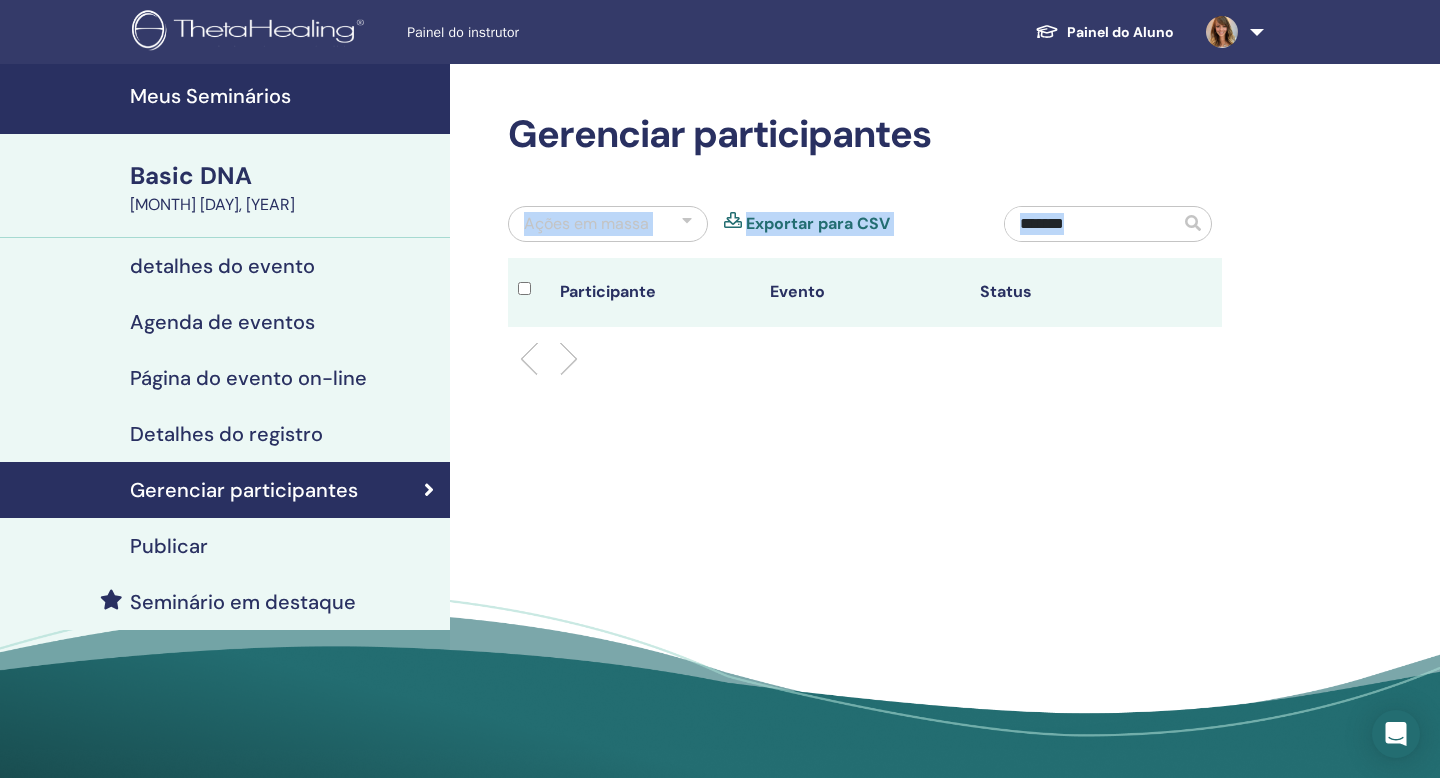click at bounding box center (1193, 223) 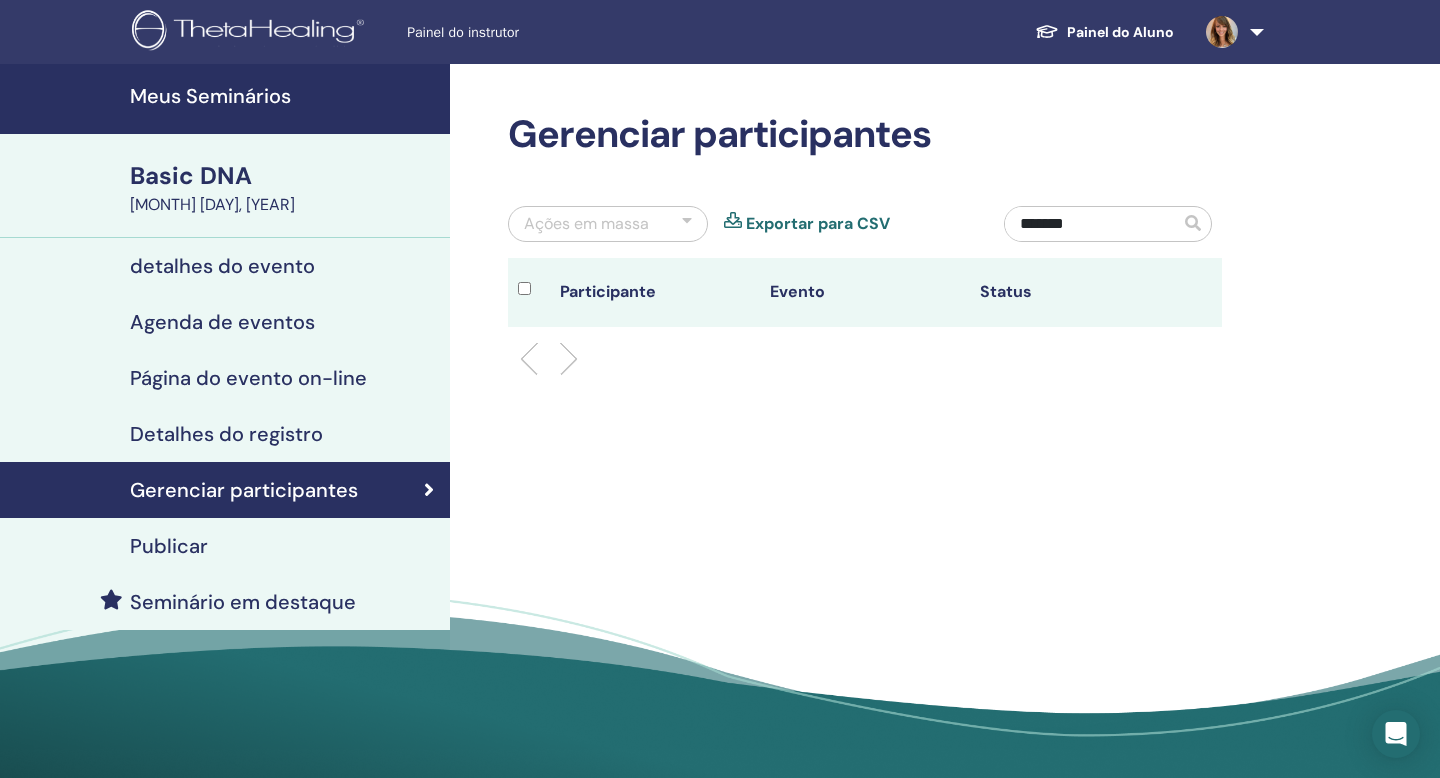 click on "*******" at bounding box center (1092, 224) 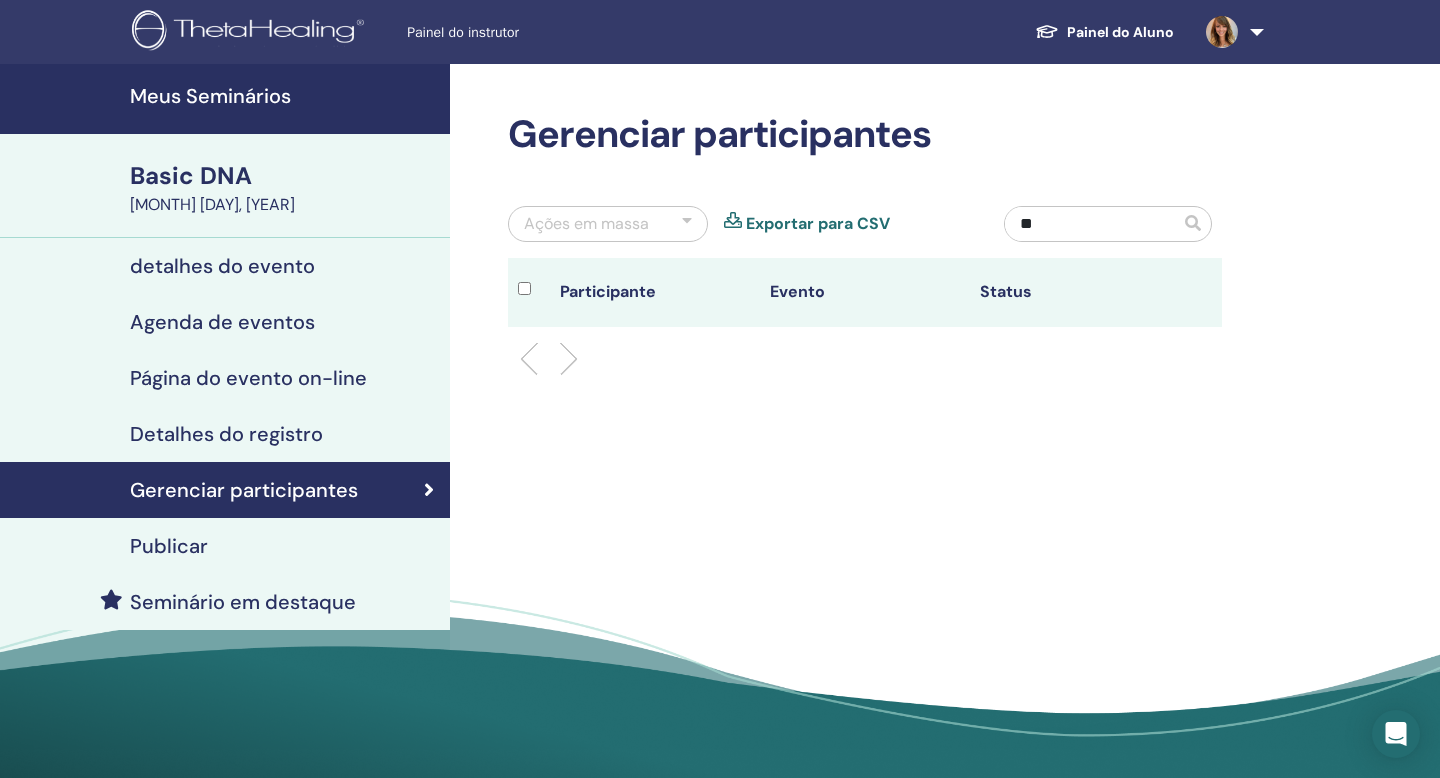 type on "*" 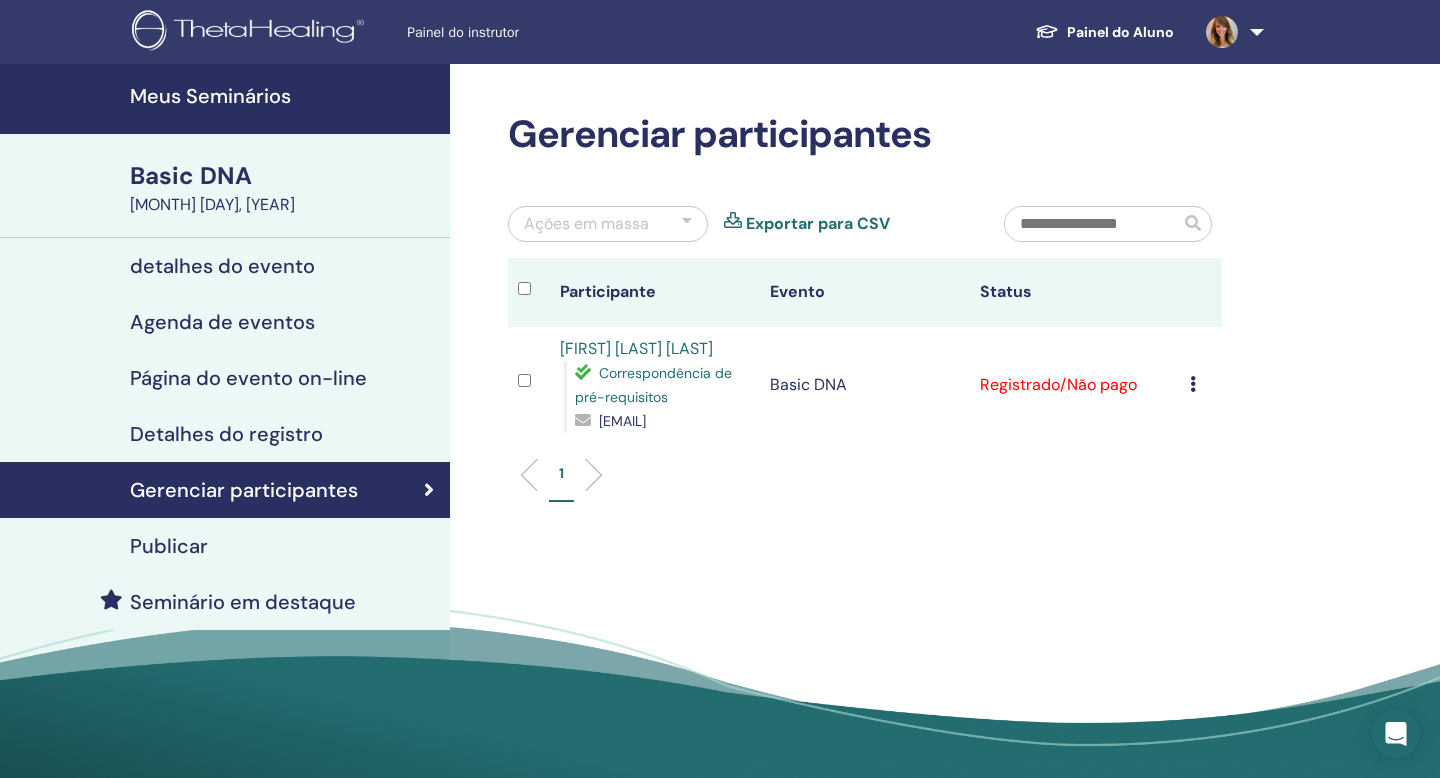 type 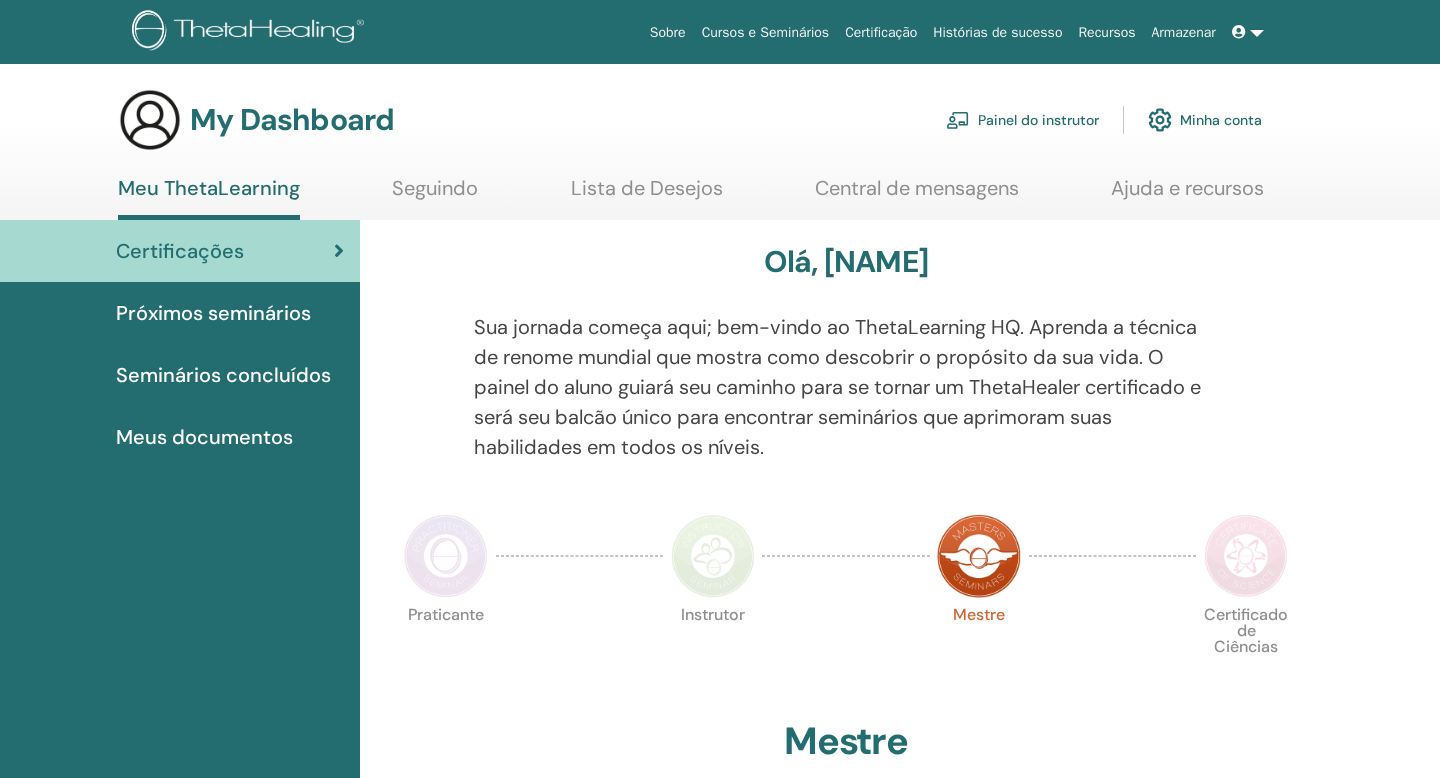 scroll, scrollTop: 0, scrollLeft: 0, axis: both 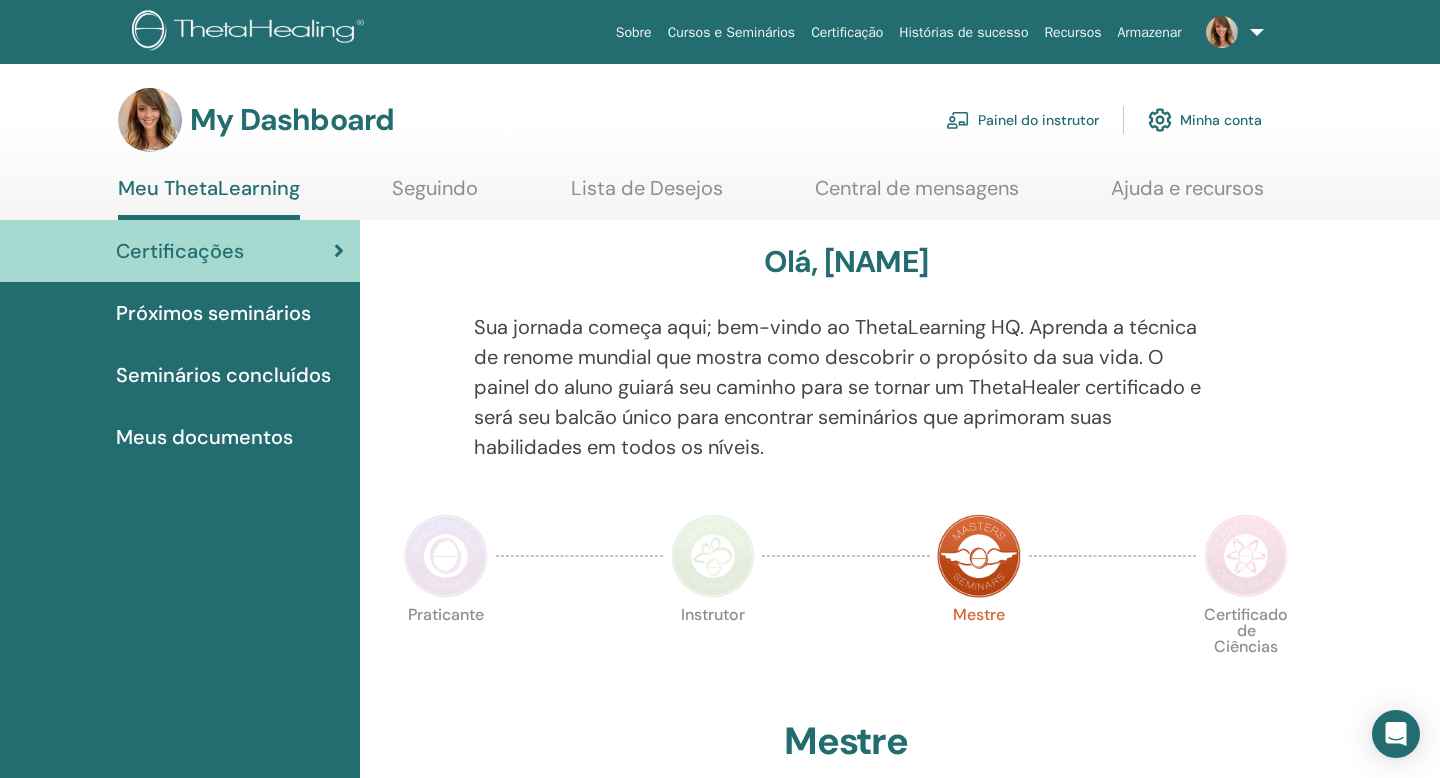 click on "Painel do instrutor" at bounding box center (1022, 120) 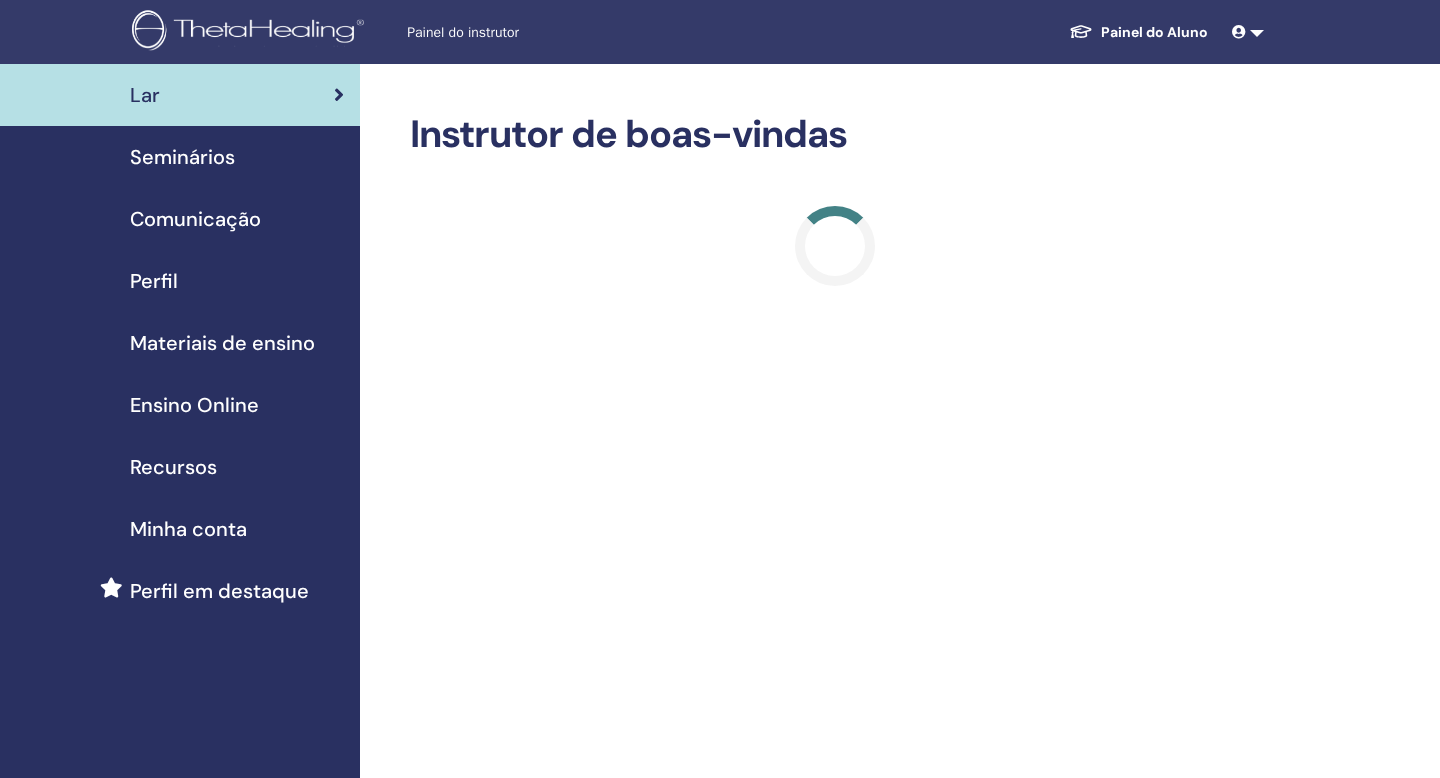 scroll, scrollTop: 0, scrollLeft: 0, axis: both 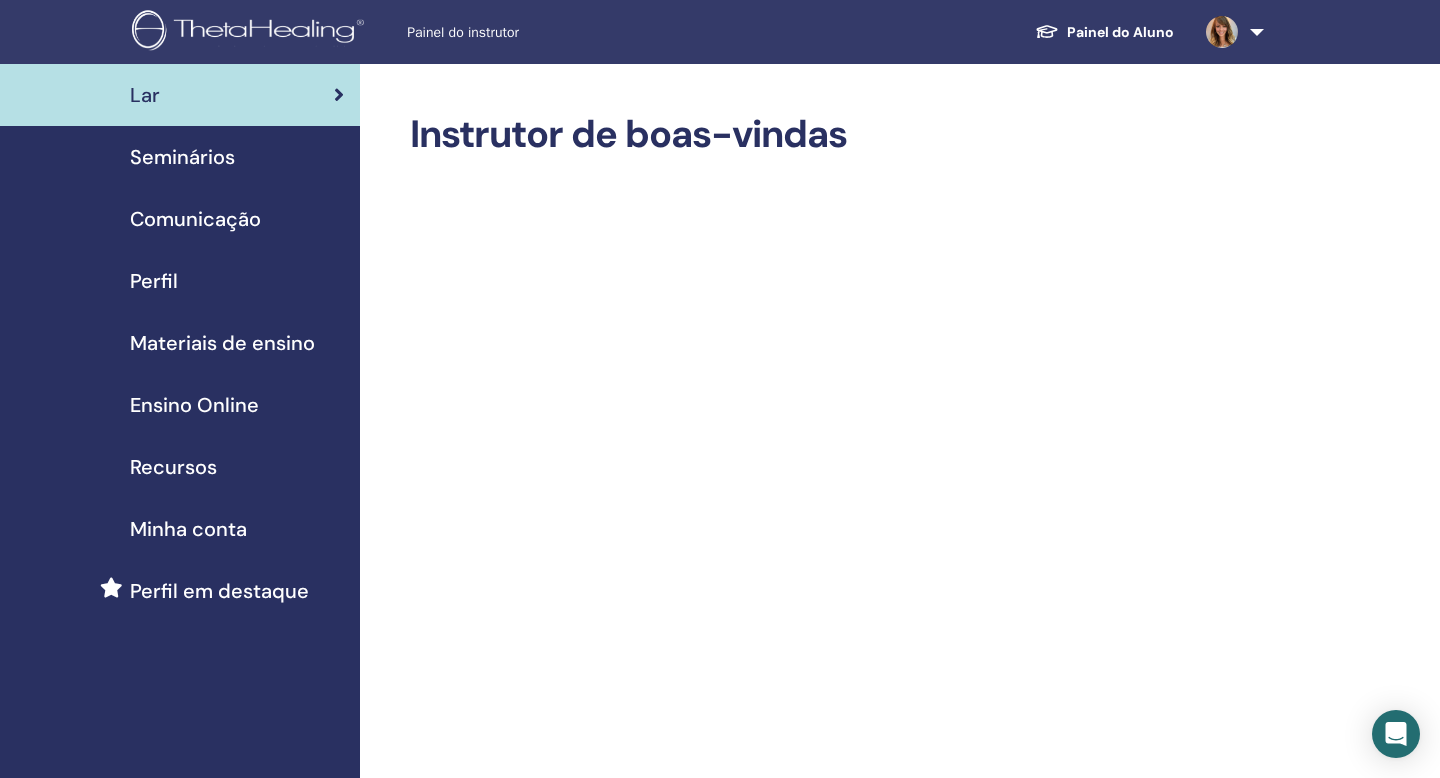 click on "Perfil" at bounding box center [154, 281] 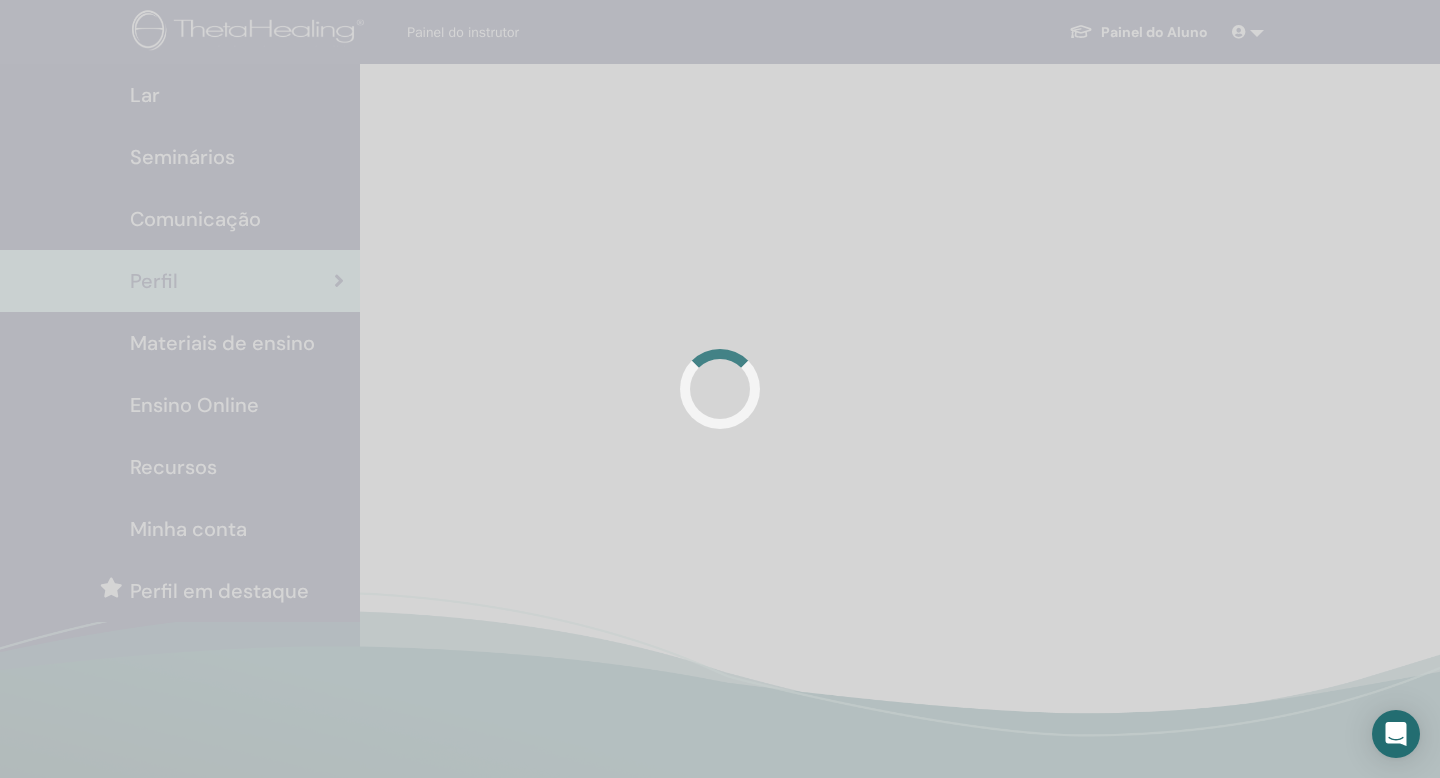 scroll, scrollTop: 0, scrollLeft: 0, axis: both 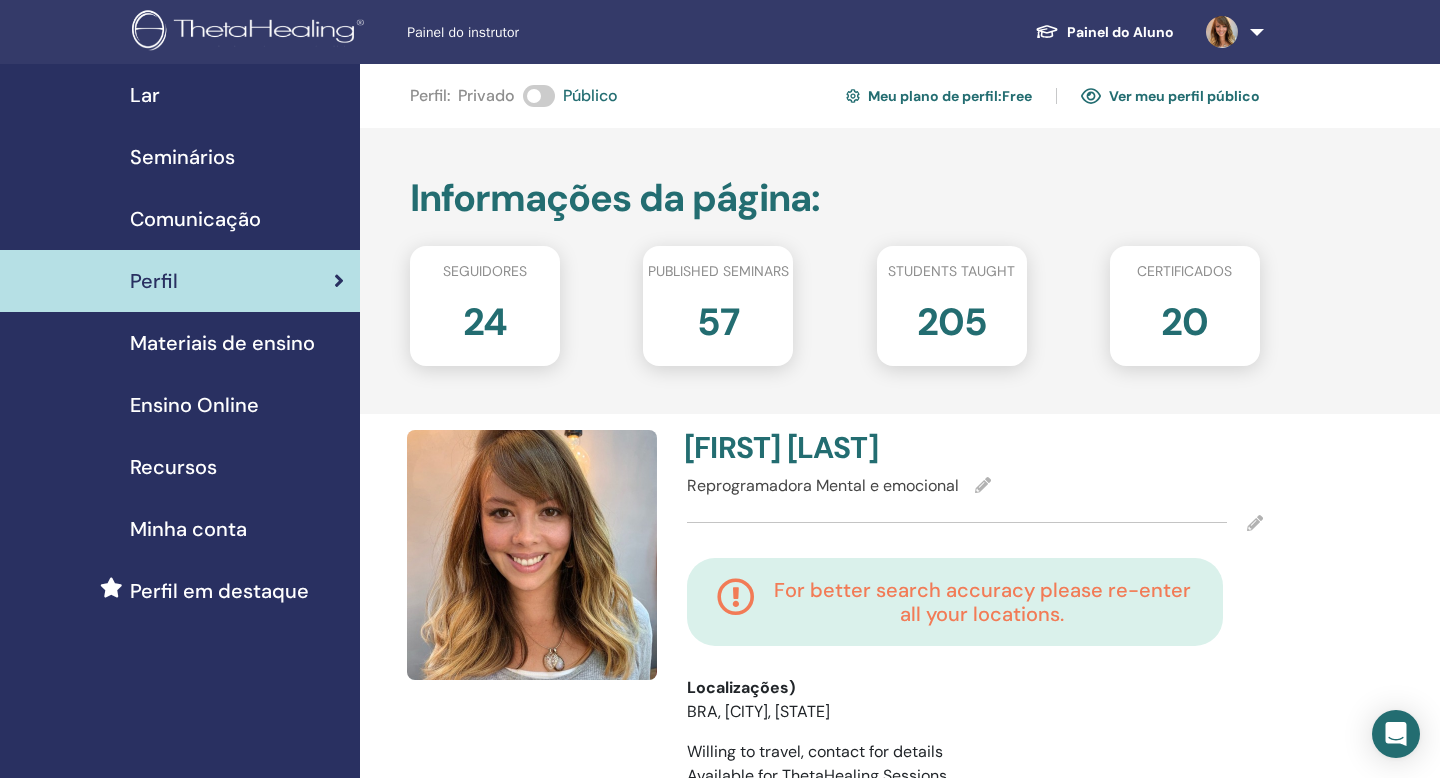 click on "Perfil : Privado Público Meu plano de perfil :  Free Ver meu perfil público Informações da página : Seguidores 24 Published seminars 57 Students taught 205 Certificados 20 Kharina   Santos Reprogramadora Mental e emocional For better search accuracy please re-enter all your locations. Localizações) BRA, São Paulo, SP Willing to travel, contact for details Available for ThetaHealing Sessions Practitioner Instructor Informações de contato E-mail kharinasantos0@gmail.com Agende agora Certificates Praticante Basic DNA Advanced DNA Intuitive Anatomy Manifesting and Abundance World Relations Soul Mate Planes of Existence Dig Deeper You and the Creator ThetaHealing Intro- Create Your Own Reality You and Your Inner Circle Instrutor Basic DNA Instructors Advanced DNA Instructors Manifesting and Abundance Instructors Dig Deeper Instructors You and the Creator Instructors ThetaHealing Intro - Create Your Own Reality Instructors You and Your Inner Circle Instructors Elective The Body Sings" at bounding box center (900, 943) 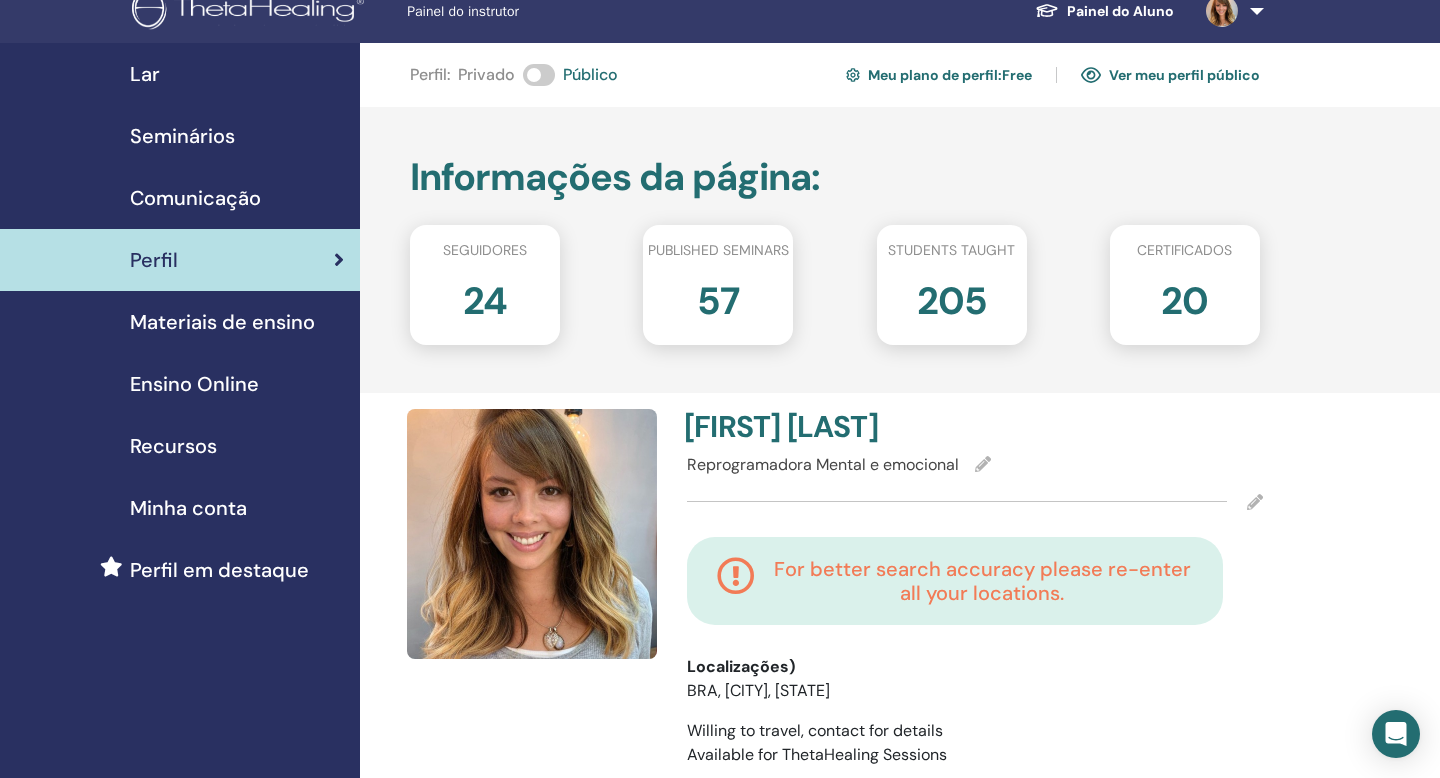 scroll, scrollTop: 0, scrollLeft: 0, axis: both 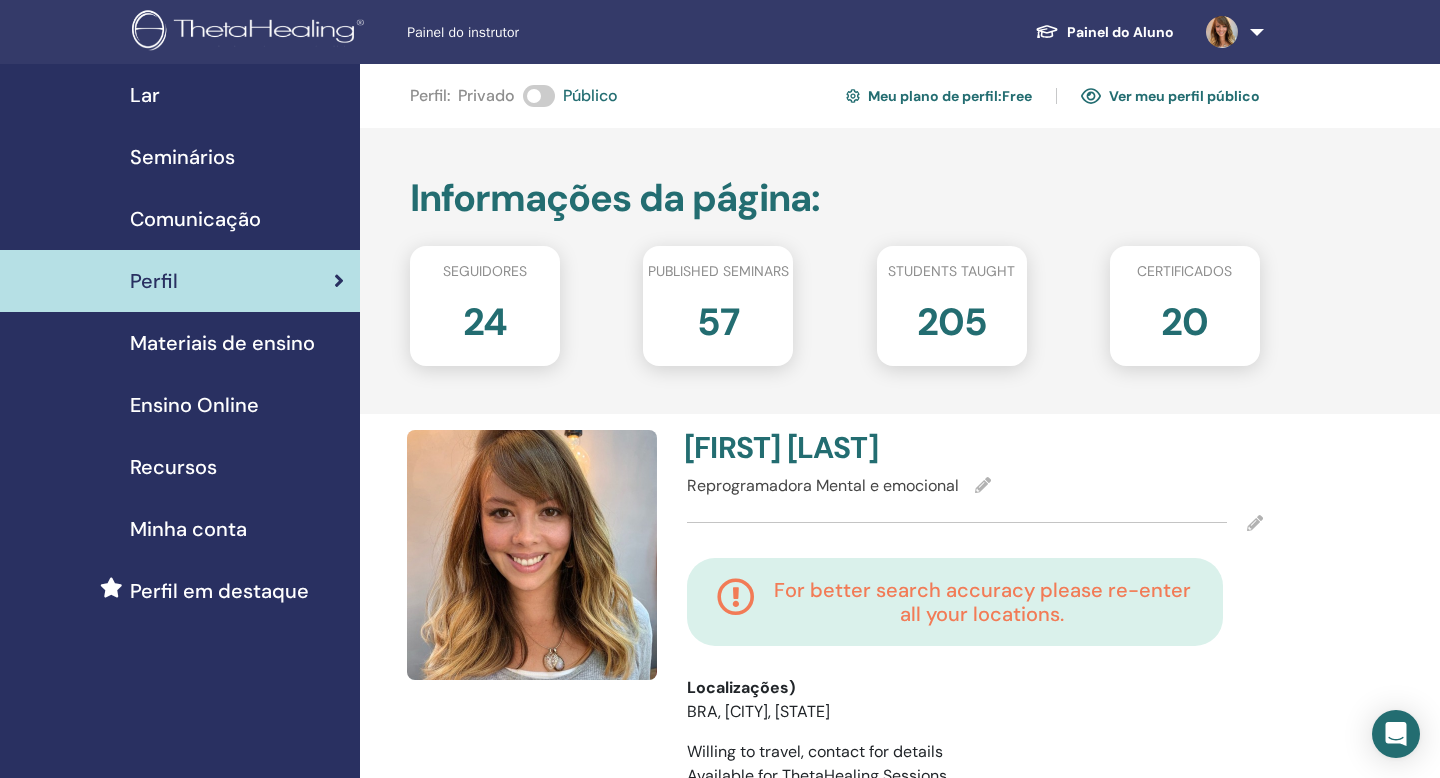 click on "Ver meu perfil público" at bounding box center (1170, 96) 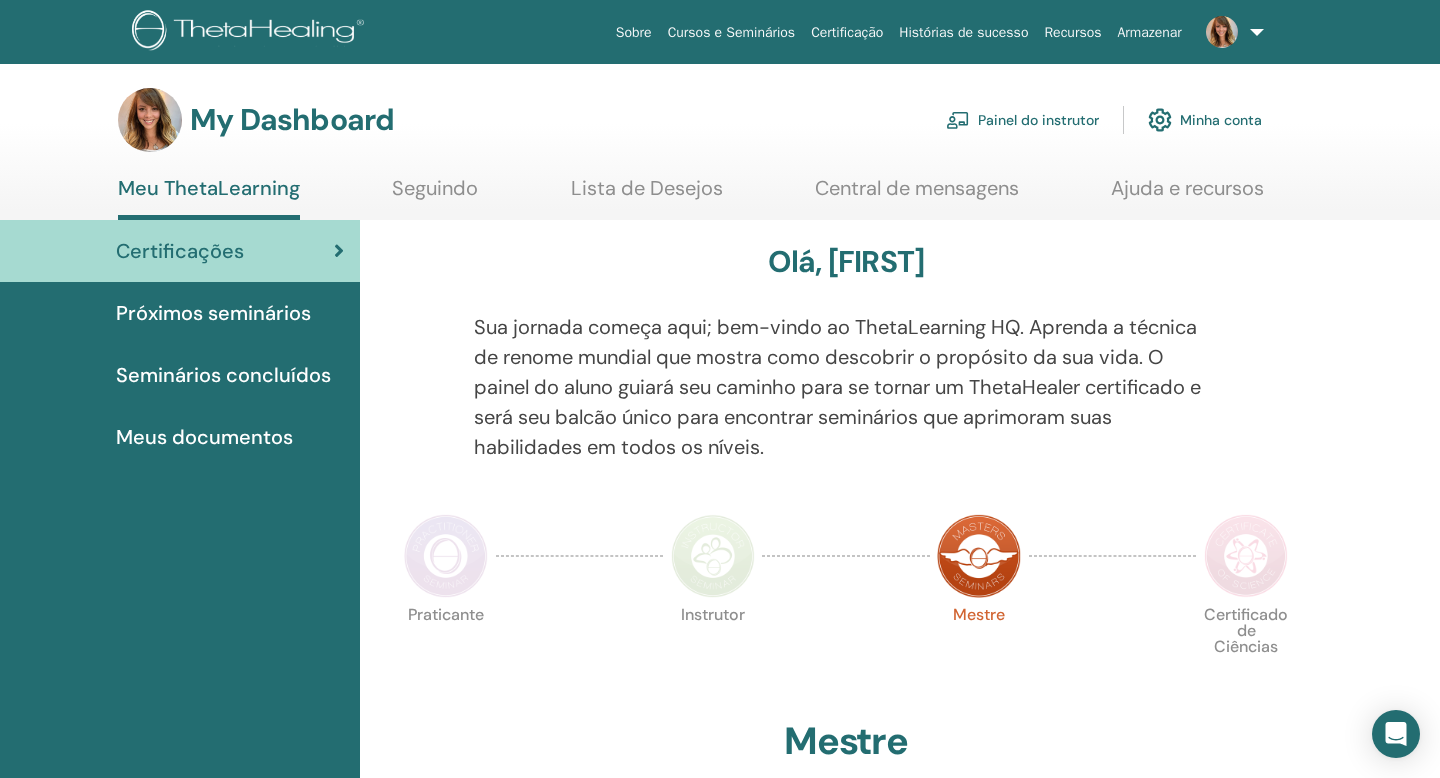 scroll, scrollTop: 0, scrollLeft: 0, axis: both 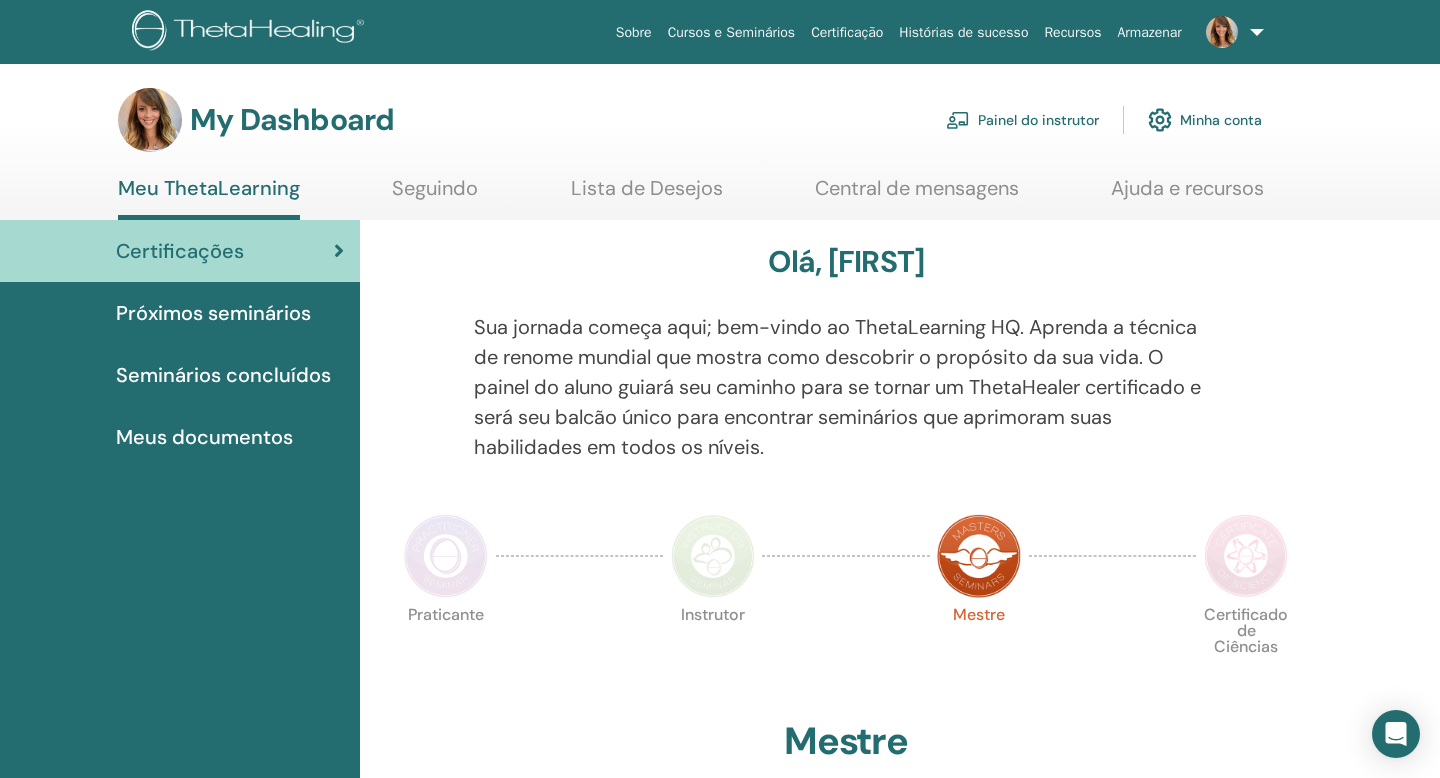 click on "Painel do instrutor" at bounding box center (1022, 120) 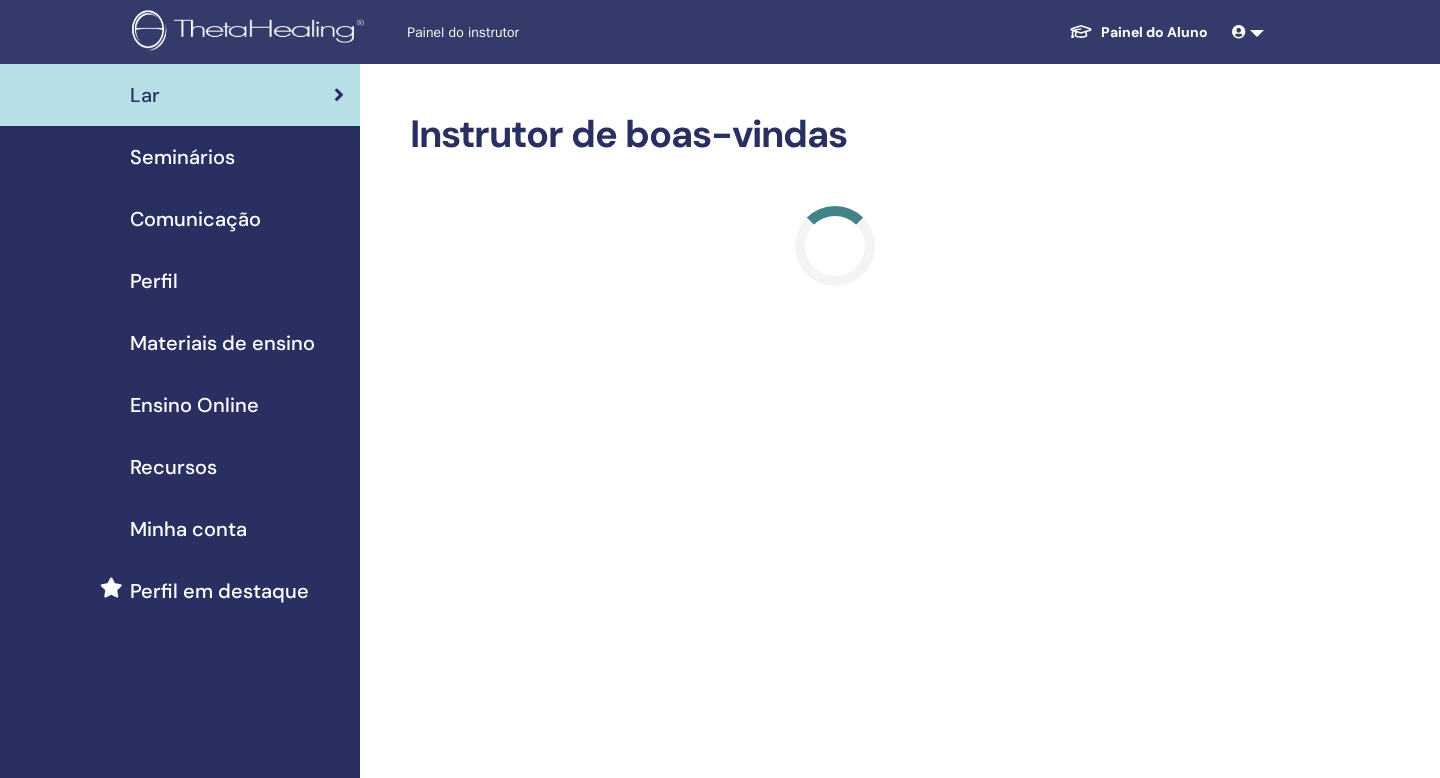 scroll, scrollTop: 0, scrollLeft: 0, axis: both 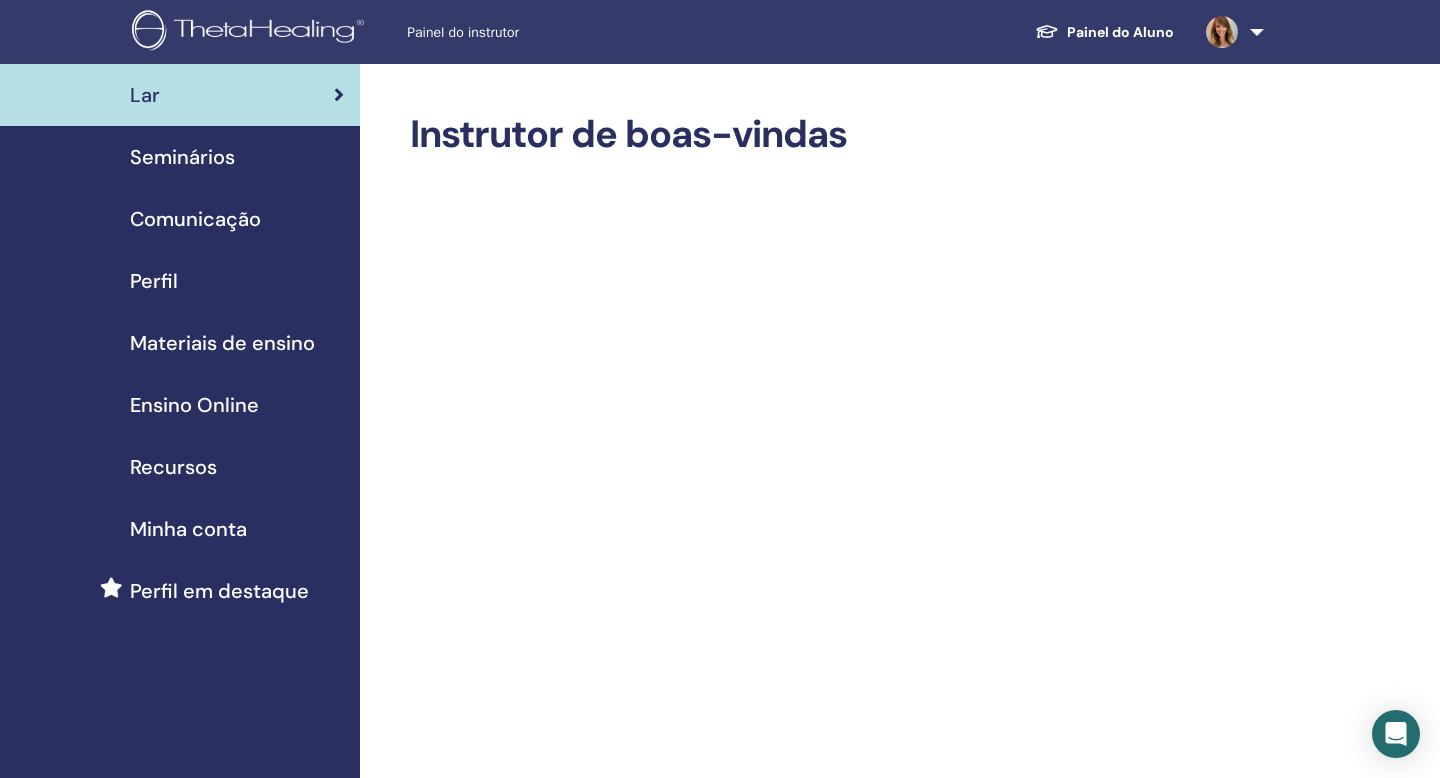 click on "Seminários" at bounding box center [182, 157] 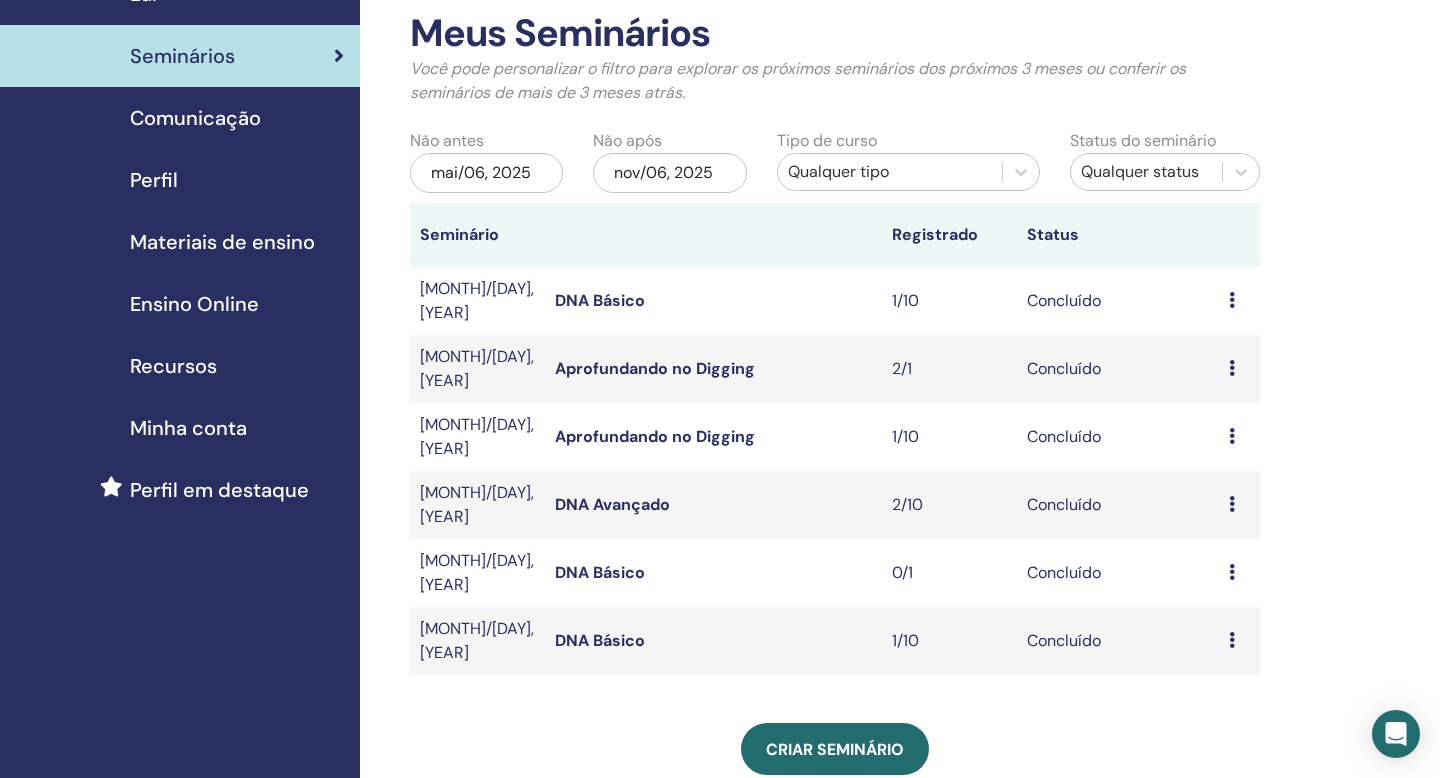scroll, scrollTop: 80, scrollLeft: 0, axis: vertical 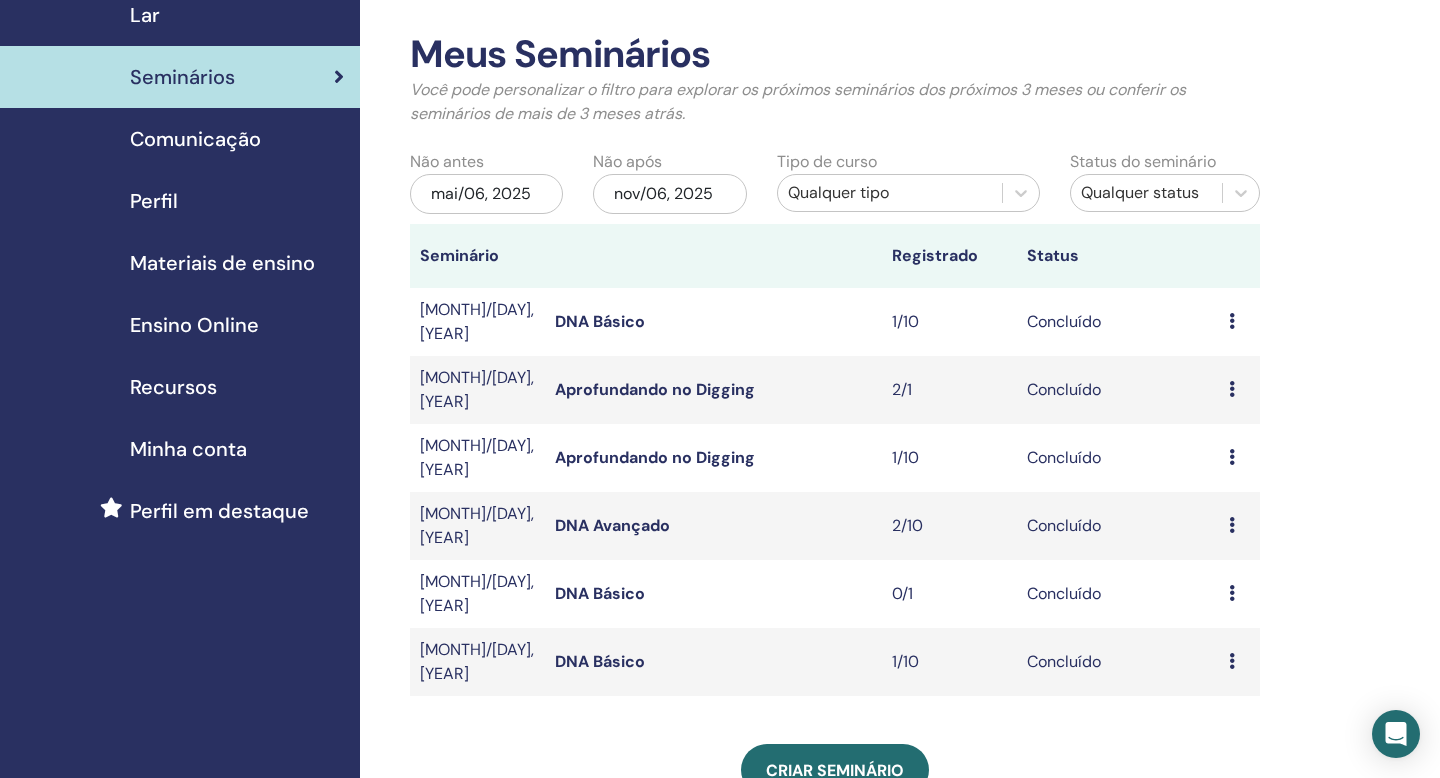 click at bounding box center [1232, 321] 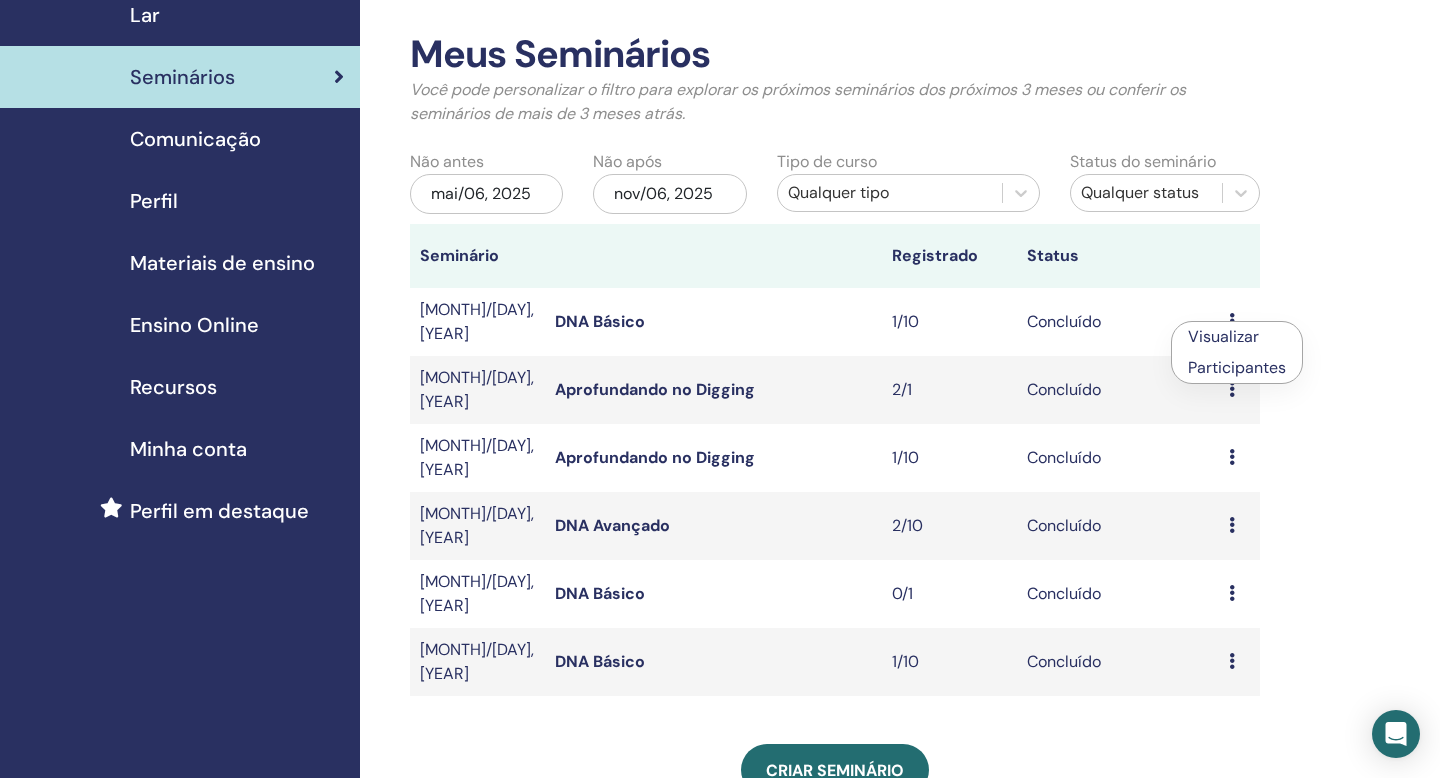 click on "Participantes" at bounding box center [1237, 367] 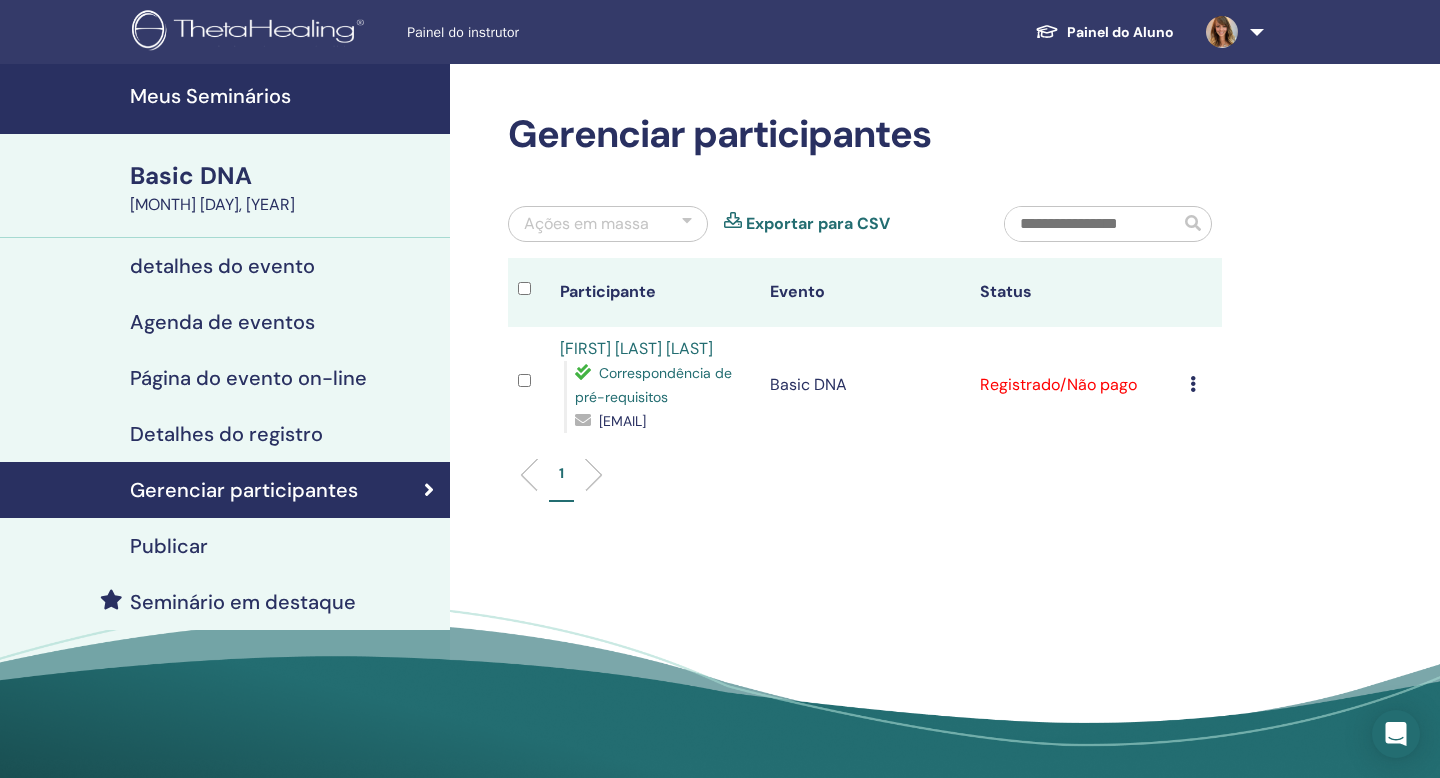 scroll, scrollTop: 0, scrollLeft: 0, axis: both 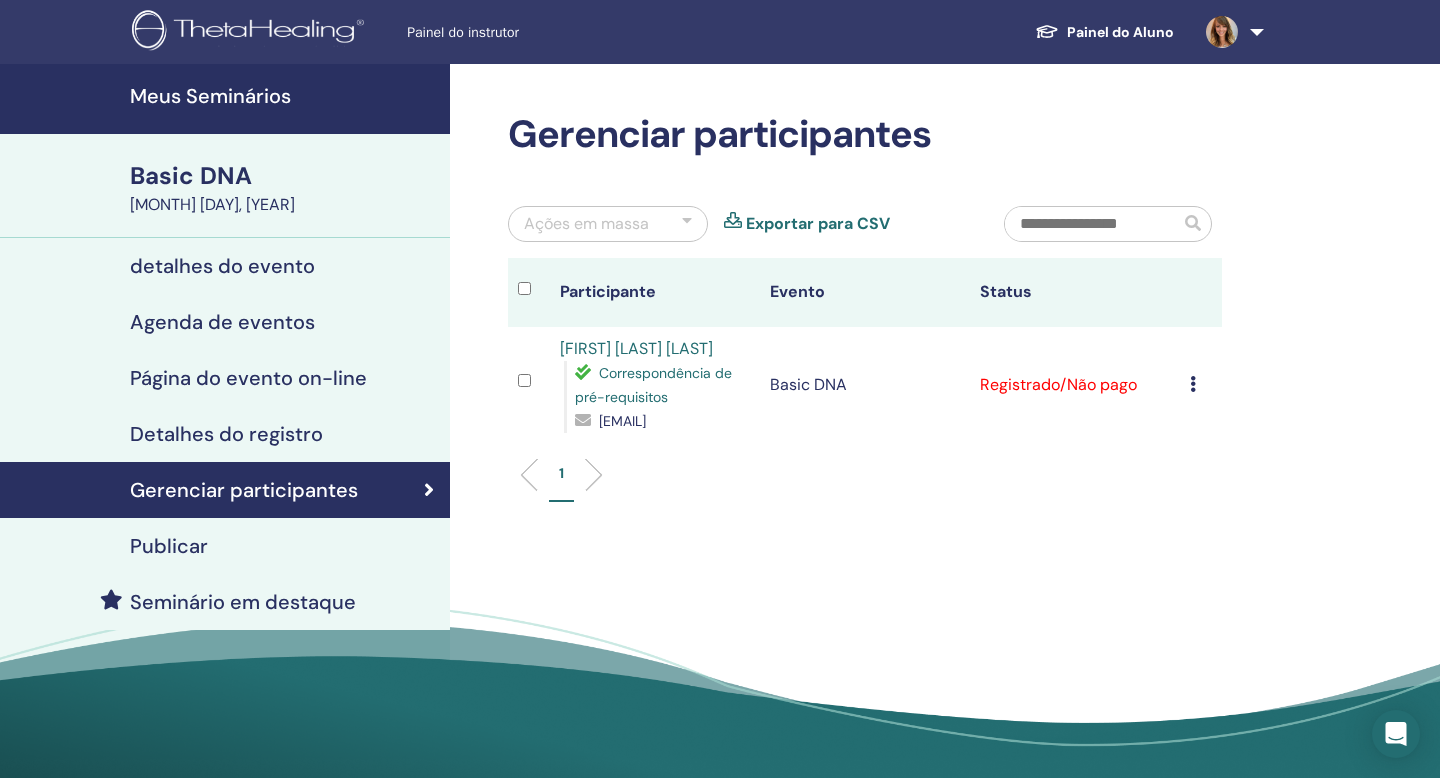 click on "Detalhes do registro" at bounding box center (226, 434) 